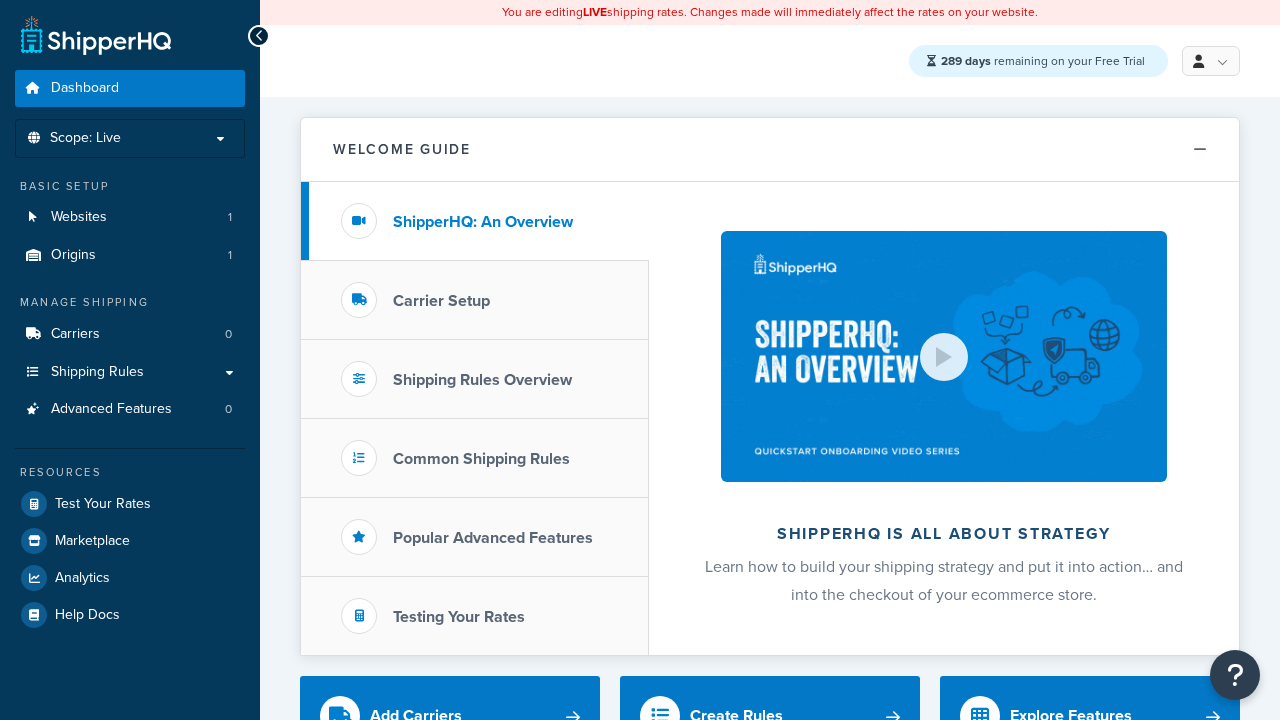 scroll, scrollTop: 0, scrollLeft: 0, axis: both 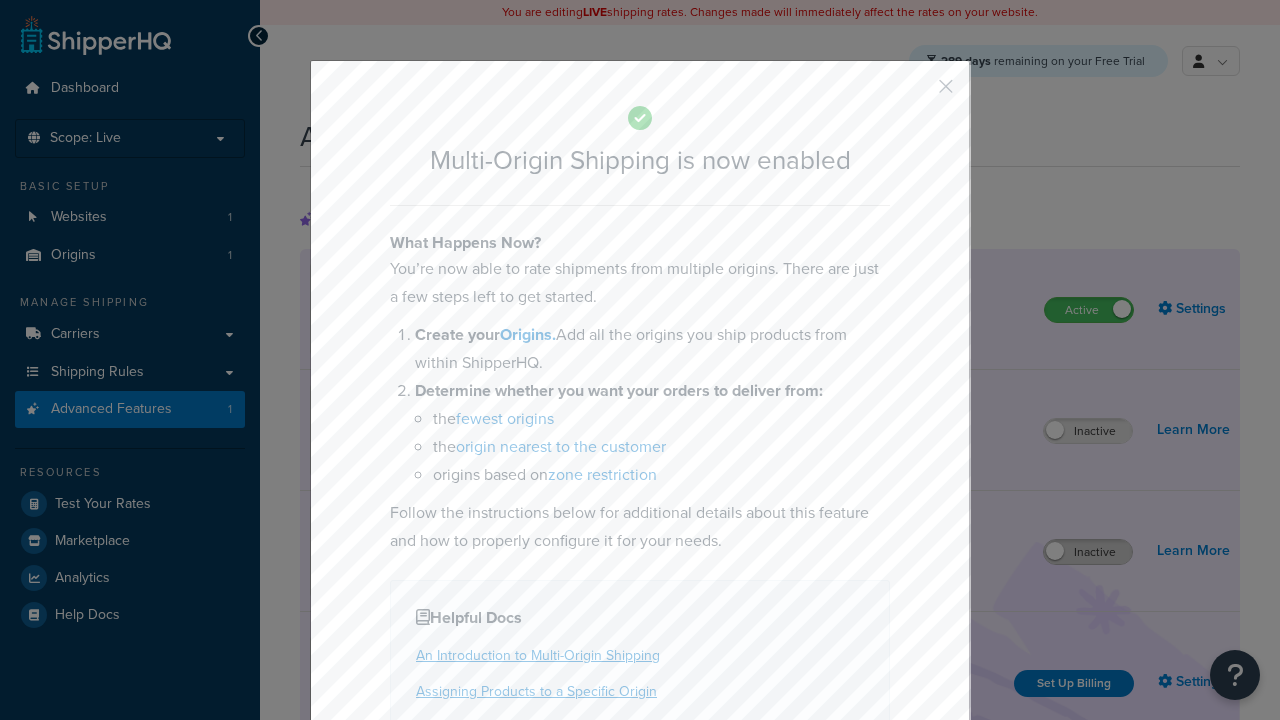 click at bounding box center [916, 93] 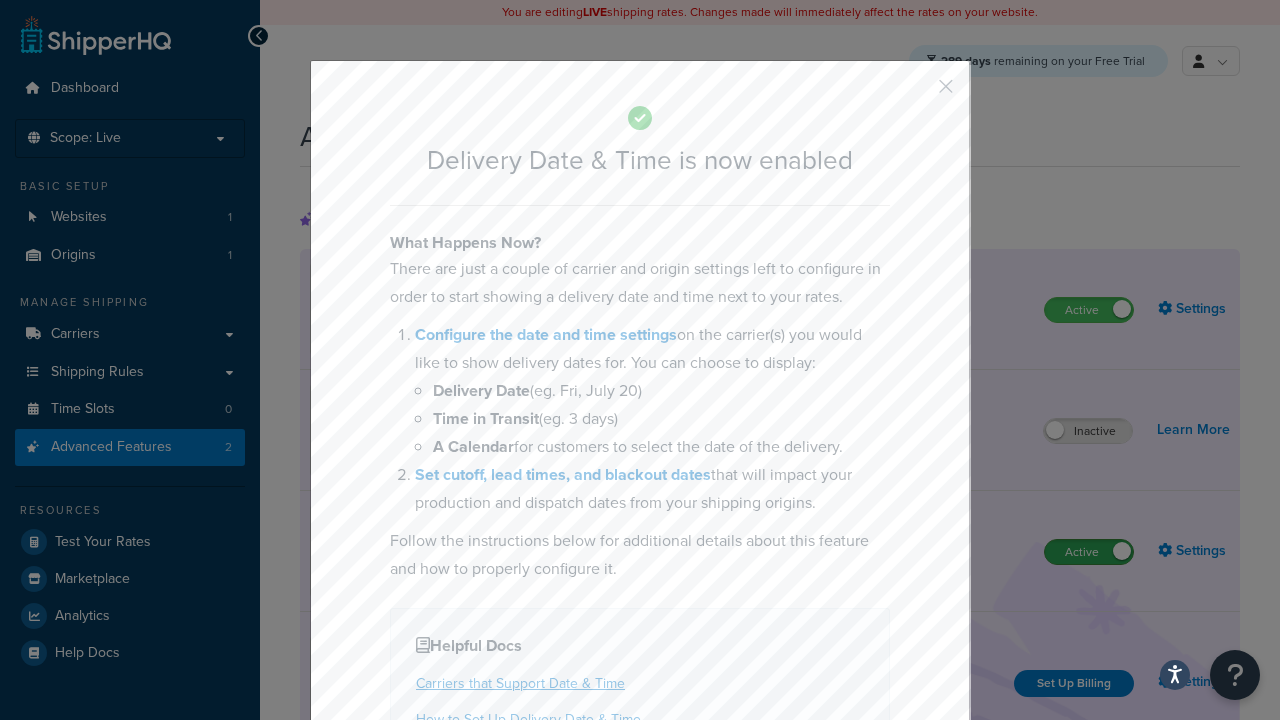 click at bounding box center [916, 93] 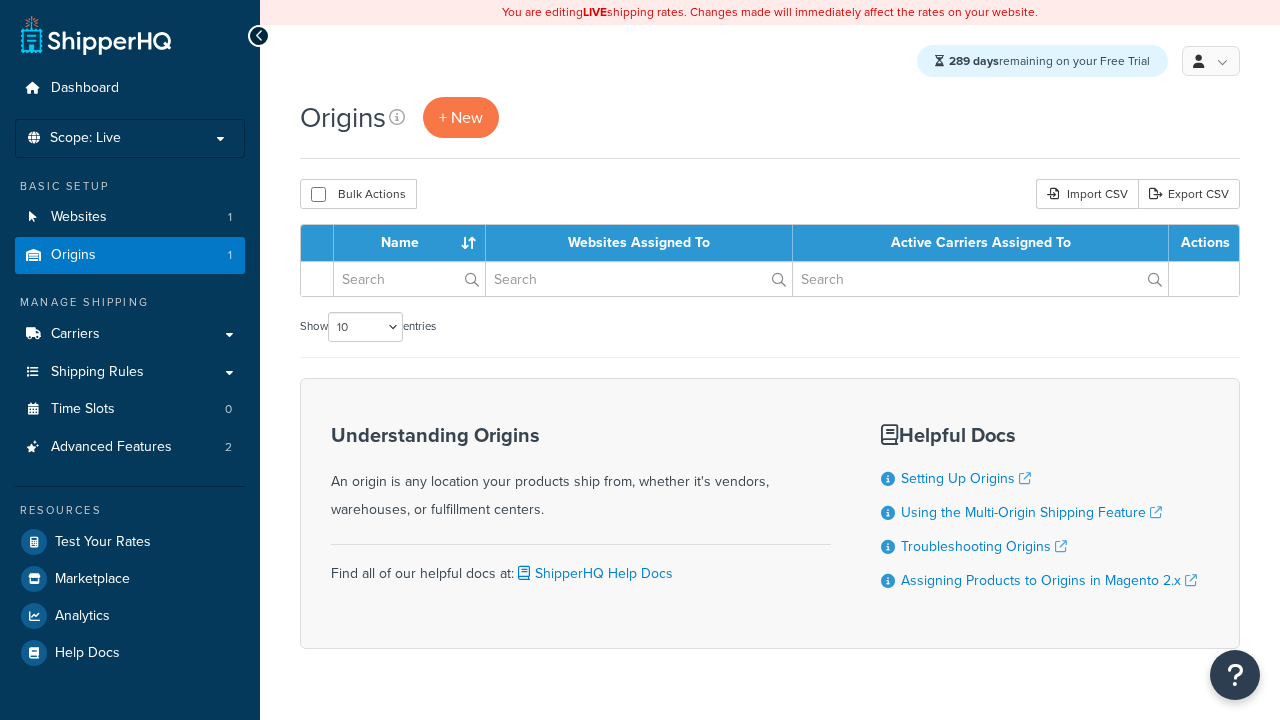 scroll, scrollTop: 0, scrollLeft: 0, axis: both 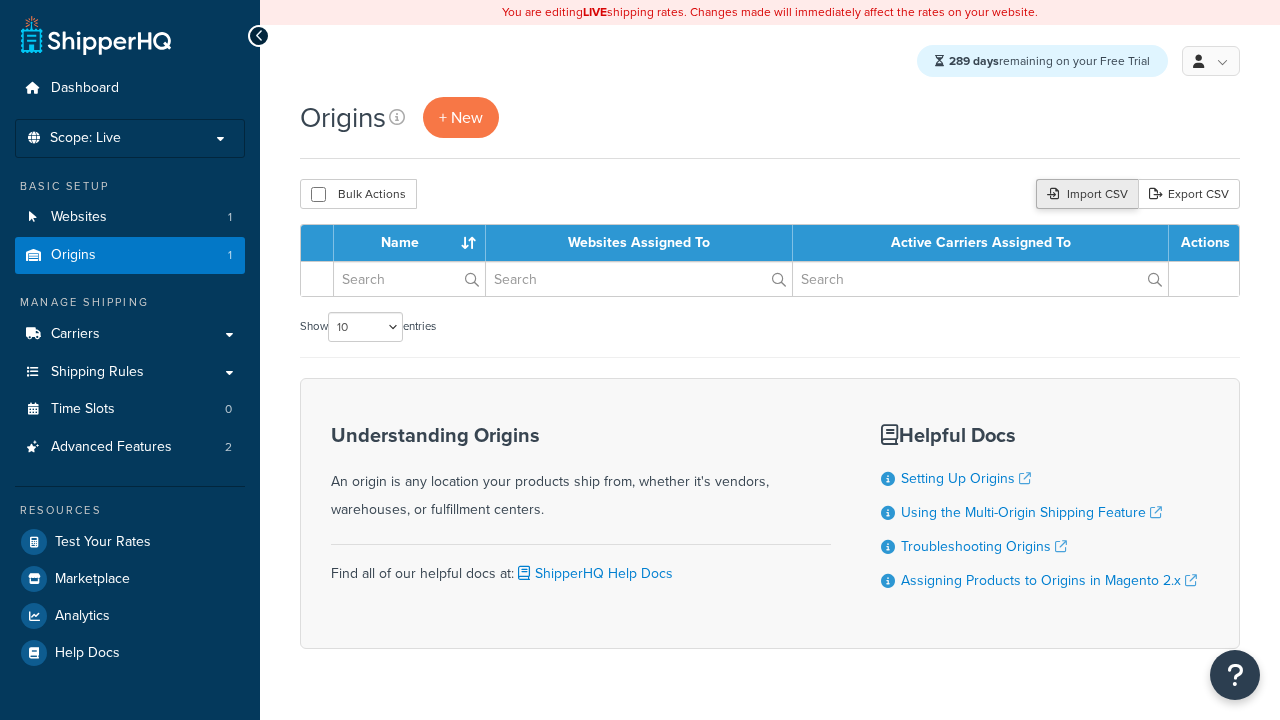 click on "Import CSV" at bounding box center (1087, 194) 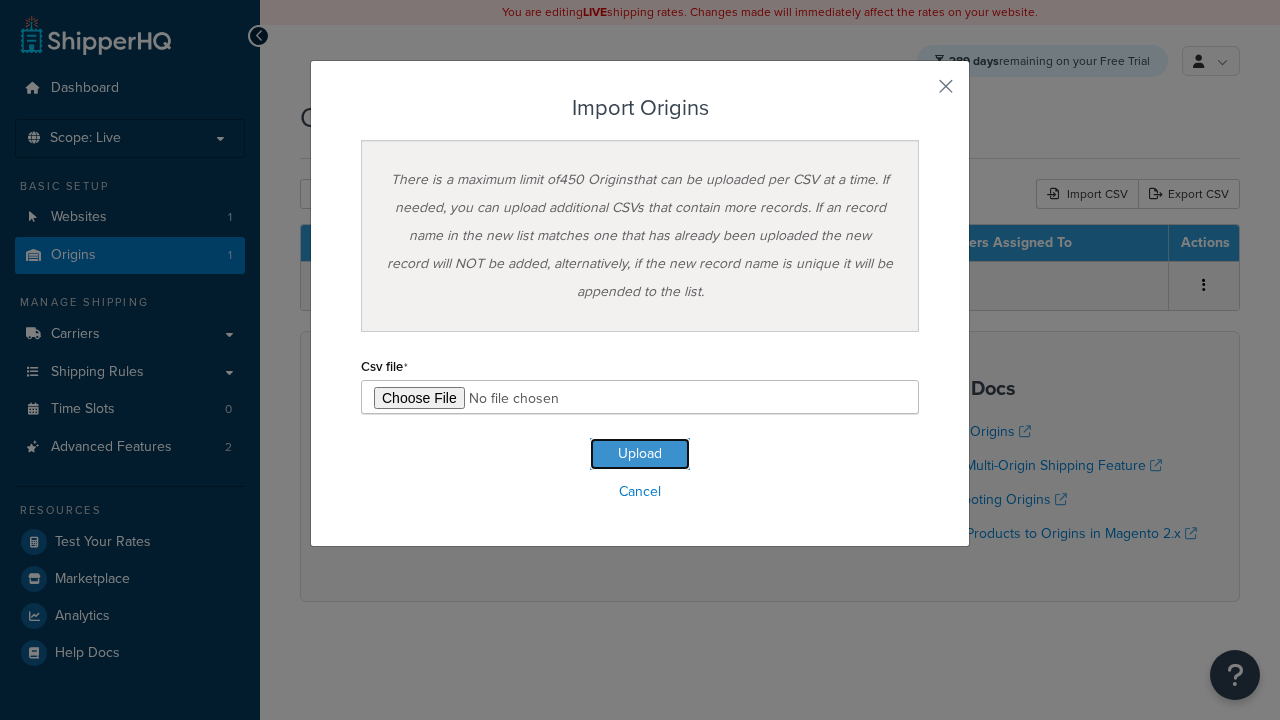 click on "Upload" at bounding box center (640, 454) 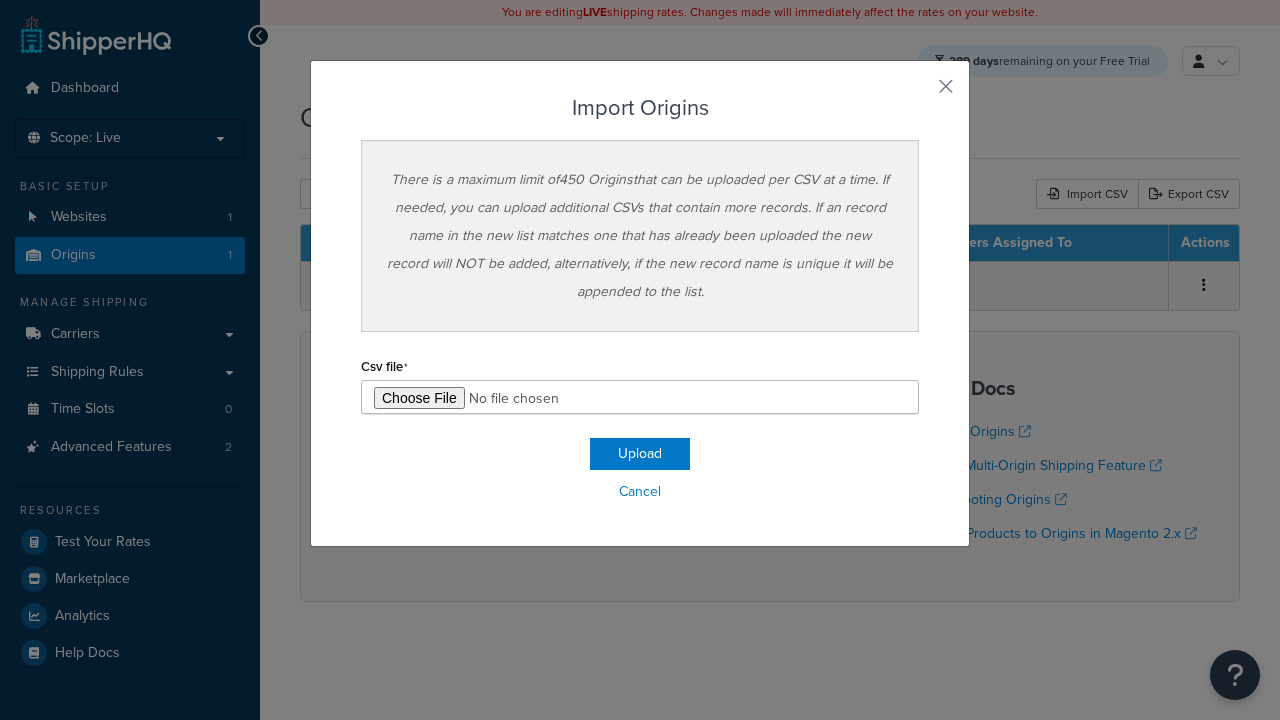 click on "There is a maximum limit of  450   Origins  that can be uploaded per CSV at a time. If needed, you can upload additional CSVs that contain more records. If an record name in the new list matches one that has already been uploaded the new record will NOT be added, alternatively, if the new record name is unique it will be appended to the list." at bounding box center (640, 236) 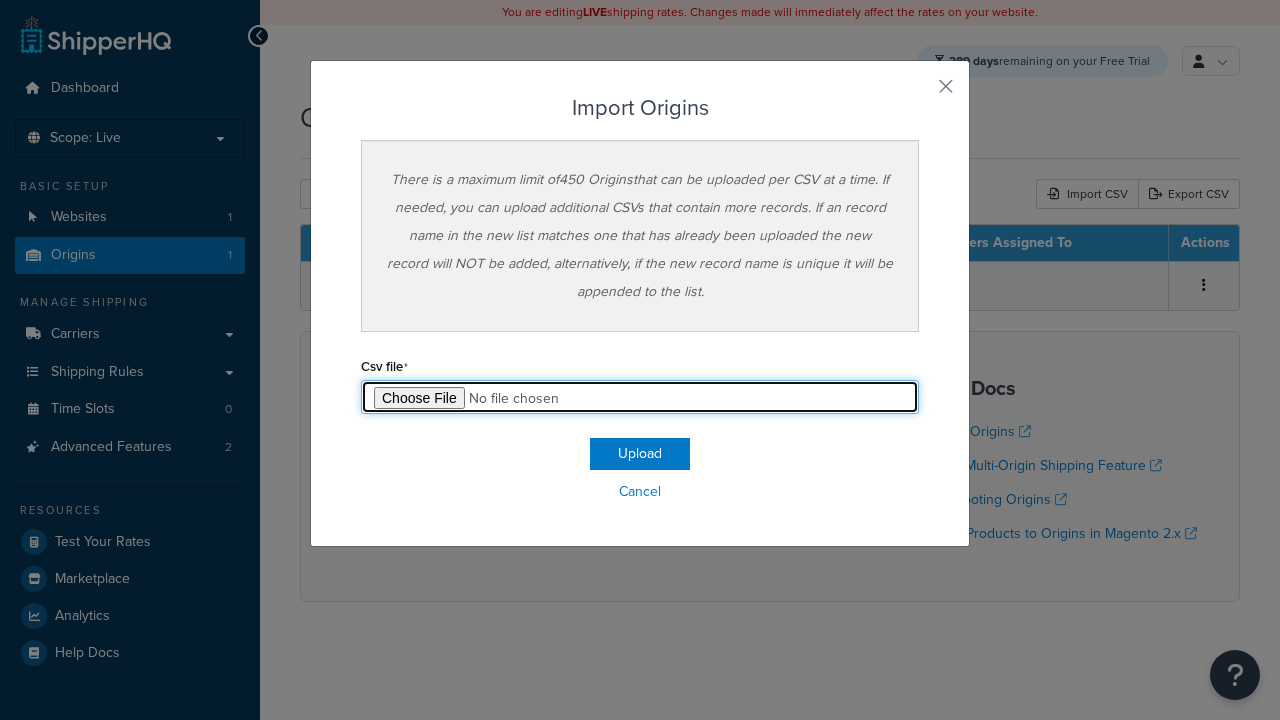 click at bounding box center [640, 397] 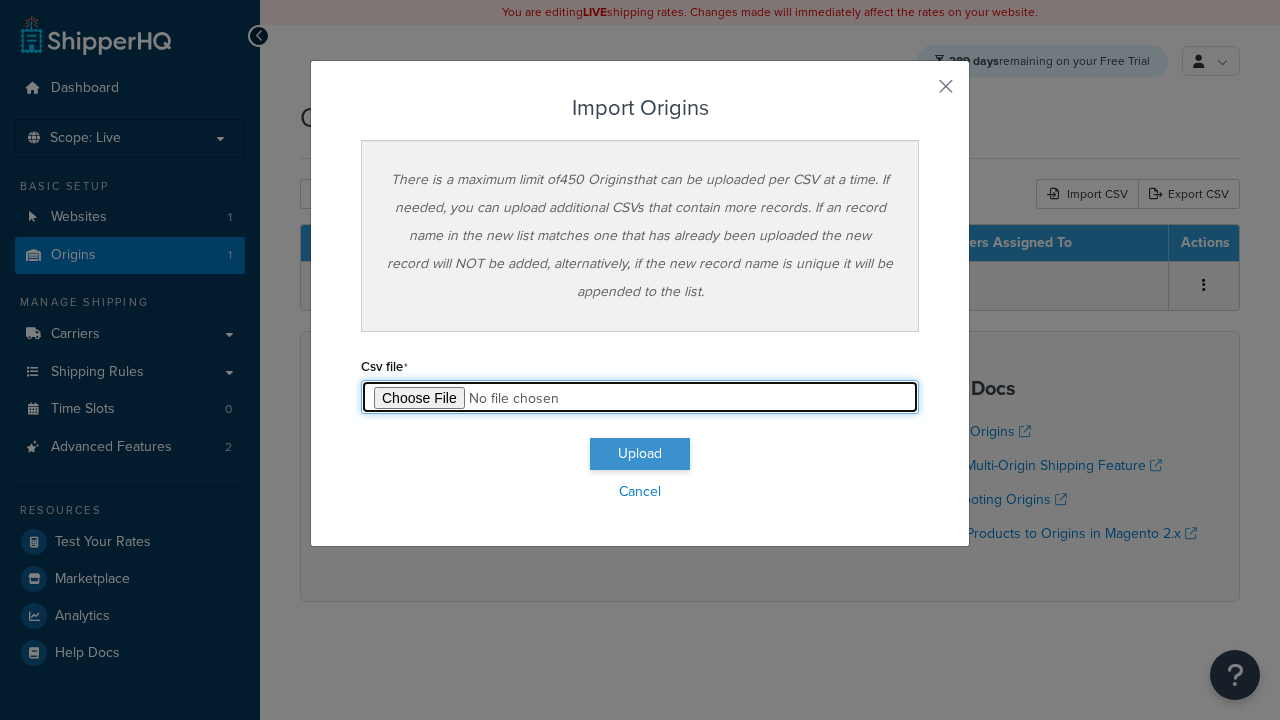 click on "Upload" at bounding box center [640, 454] 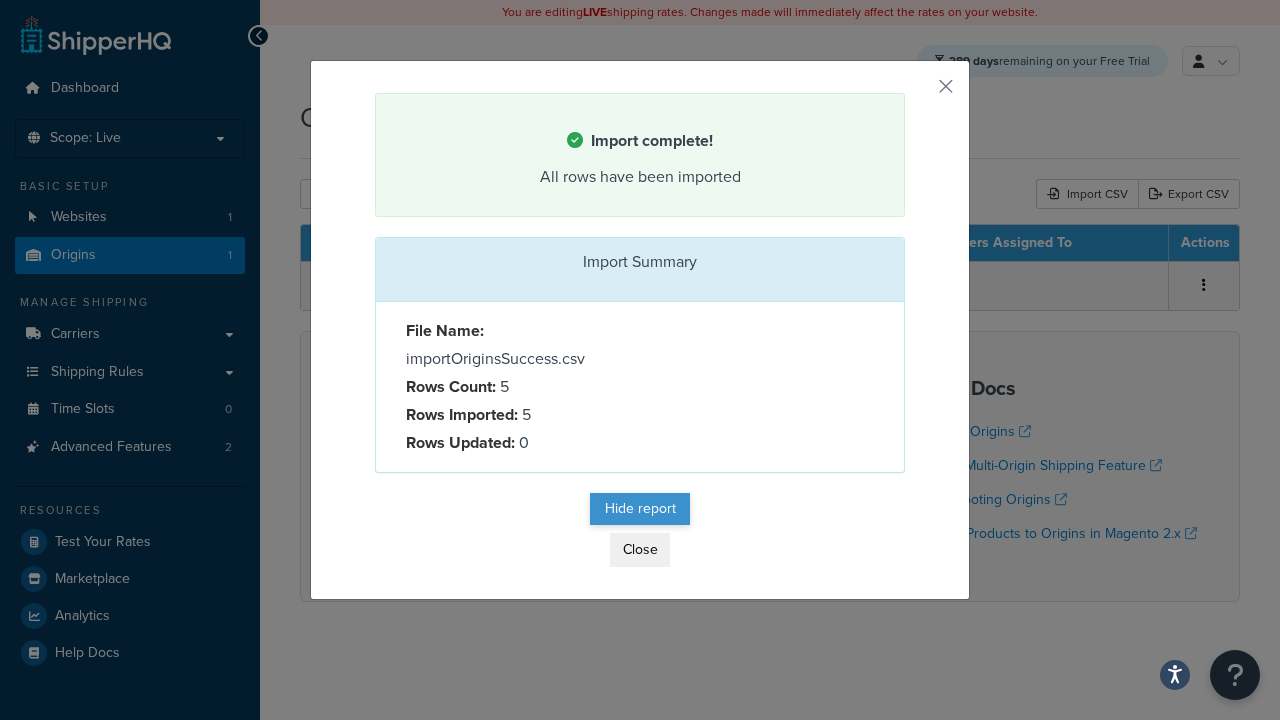 click on "Hide report" at bounding box center [640, 509] 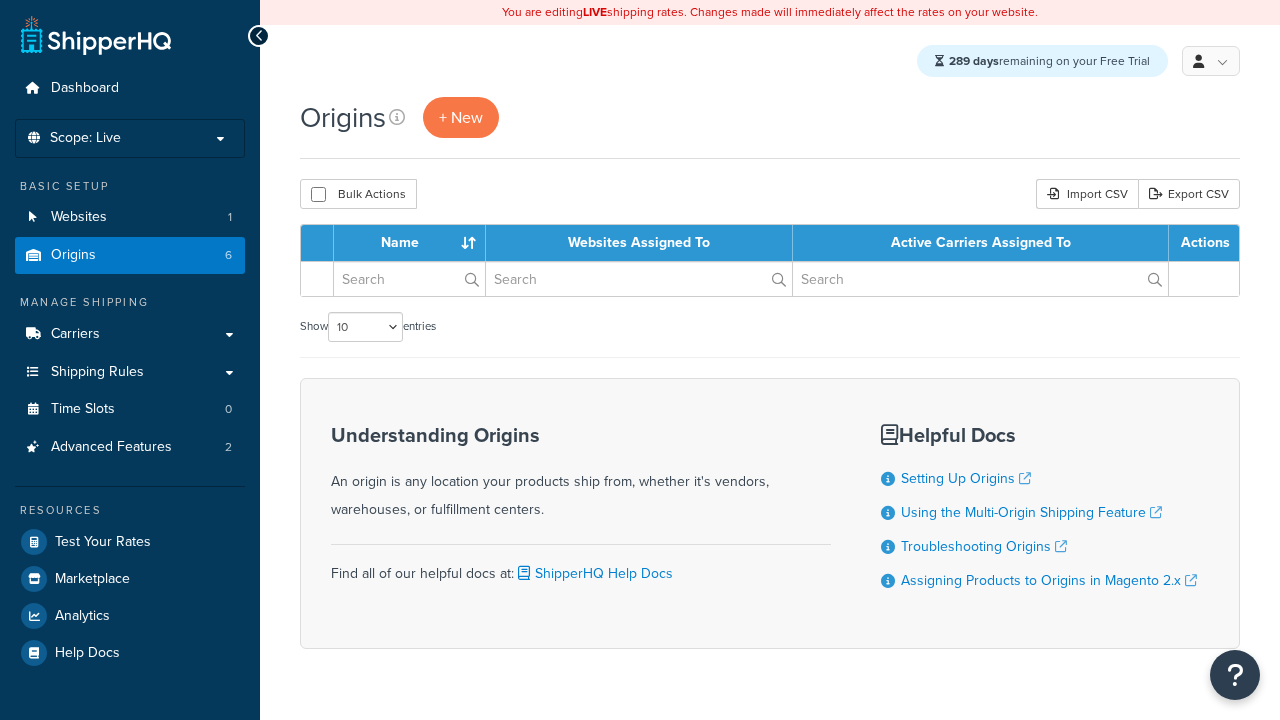 scroll, scrollTop: 0, scrollLeft: 0, axis: both 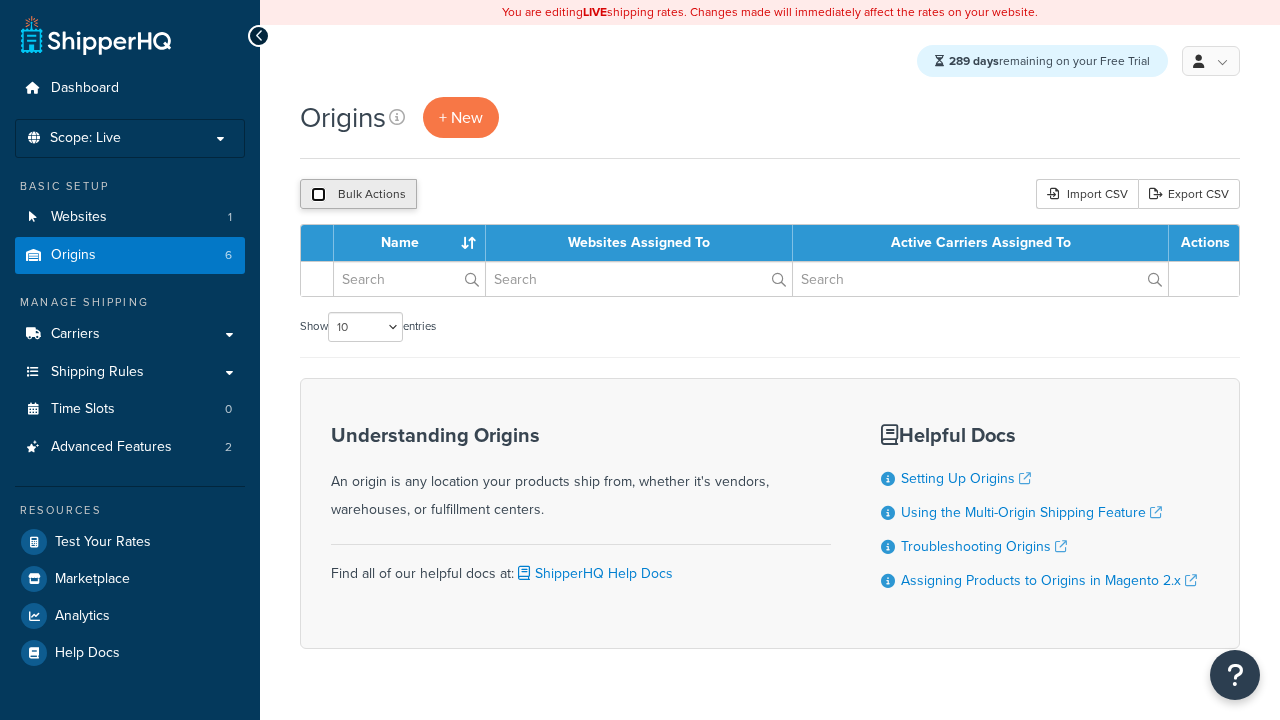 click at bounding box center (318, 194) 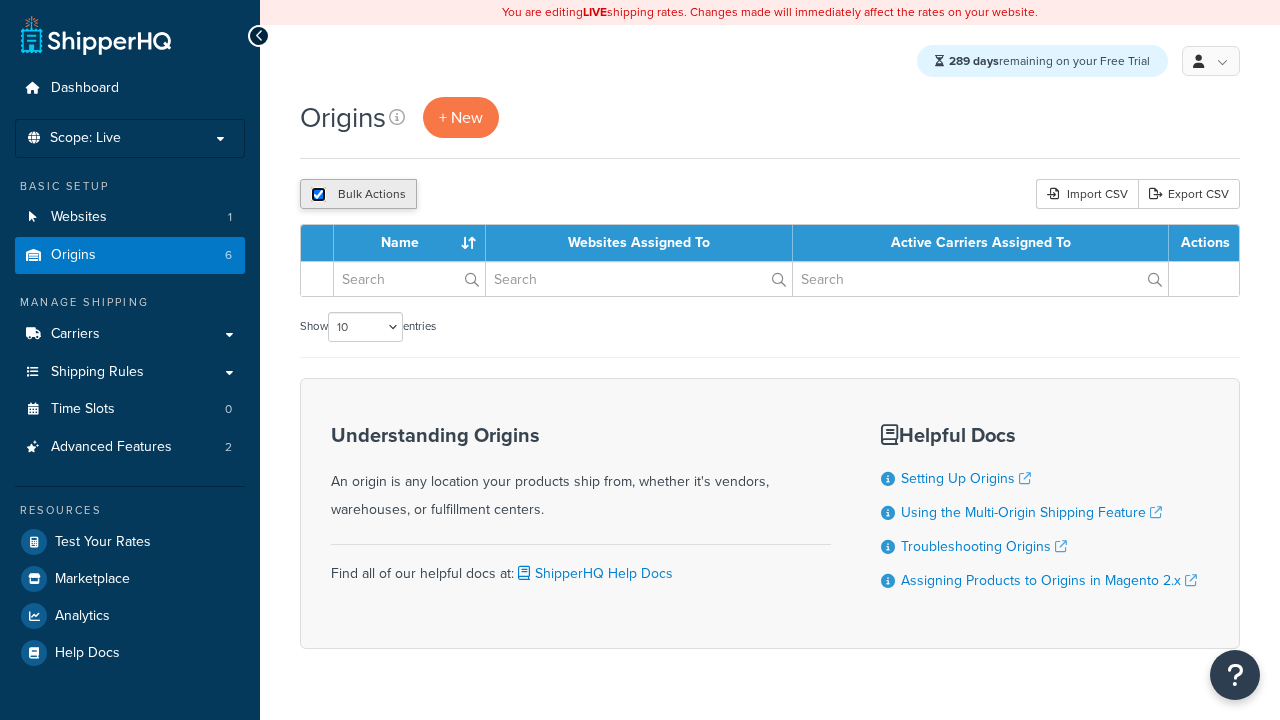 checkbox on "true" 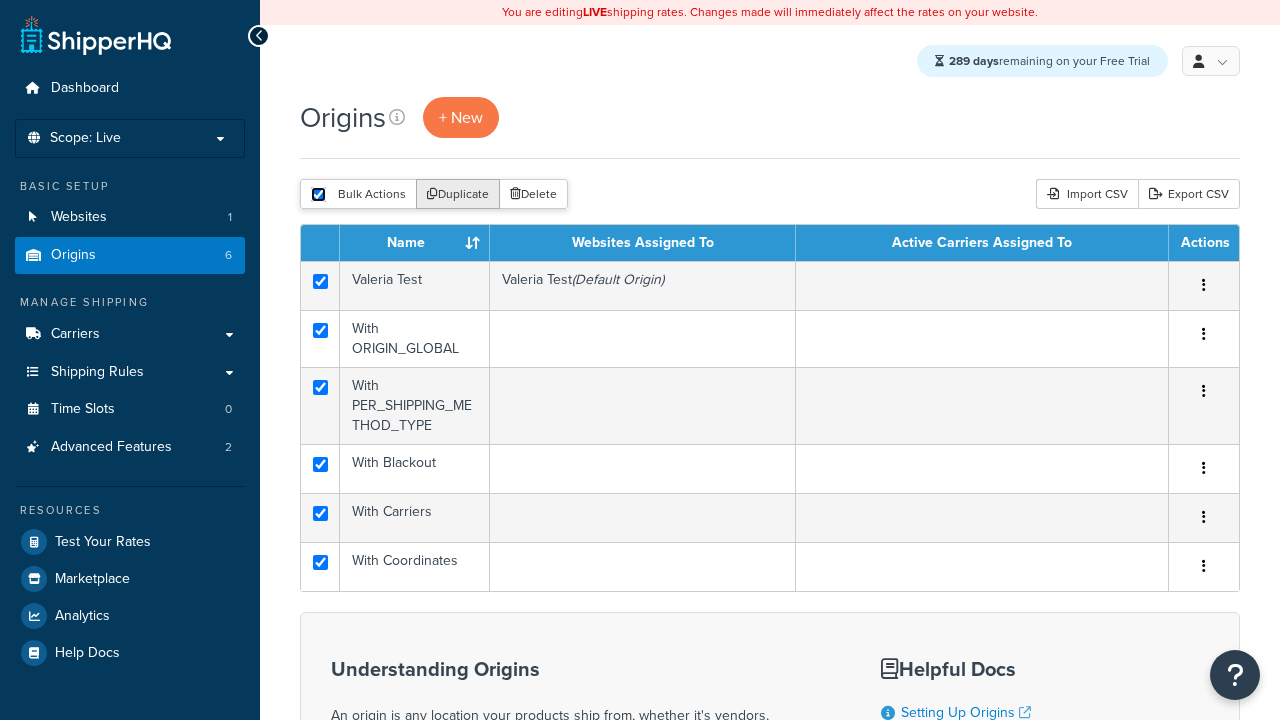 click on "Duplicate" at bounding box center (458, 194) 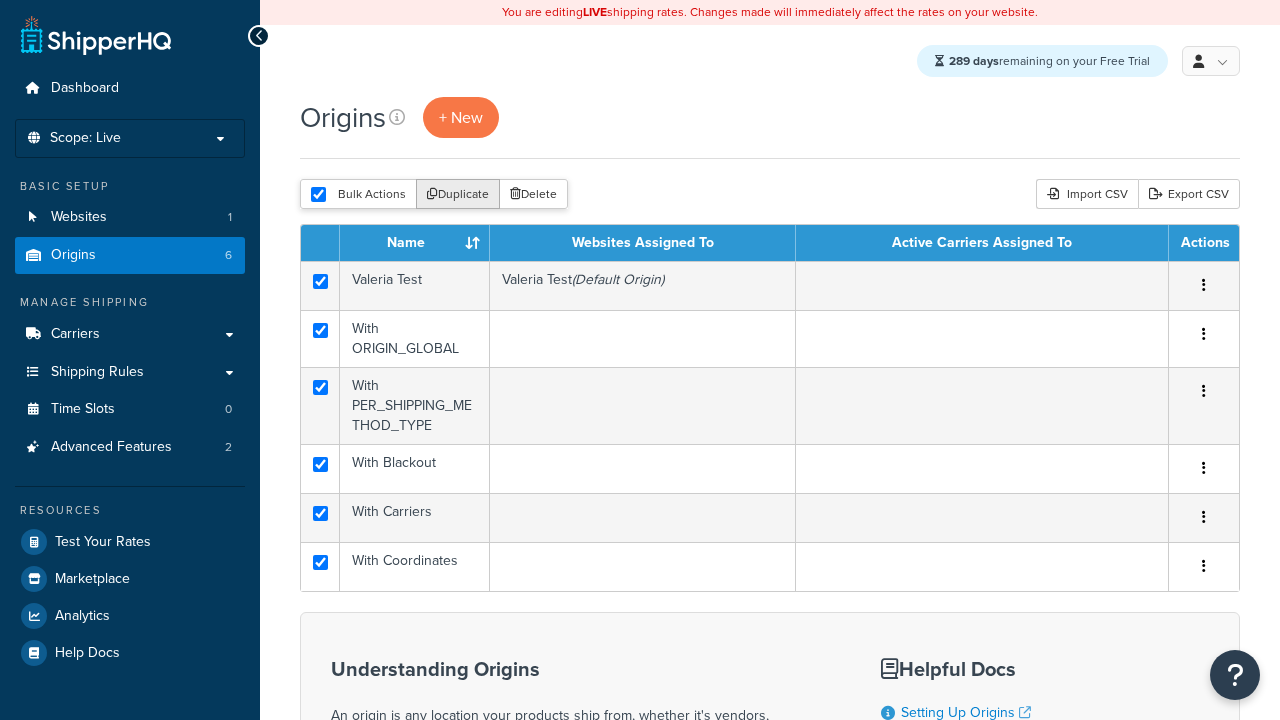 scroll, scrollTop: 0, scrollLeft: 0, axis: both 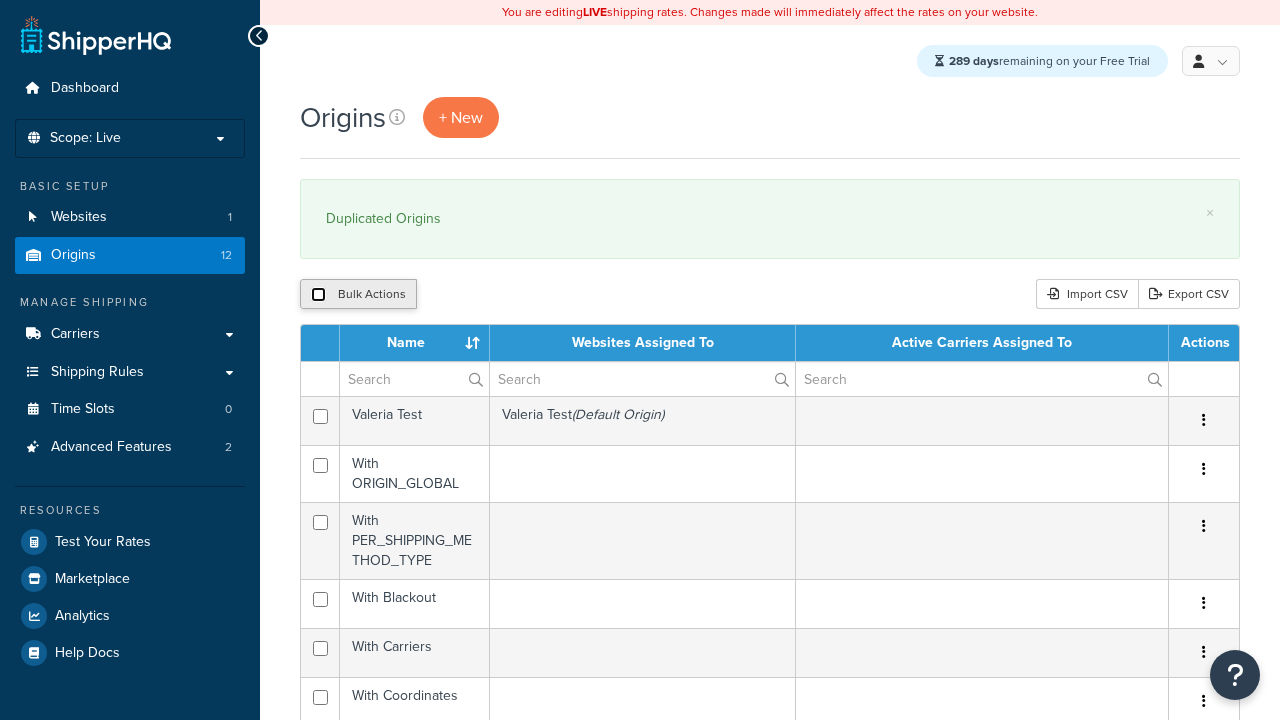 click at bounding box center (318, 294) 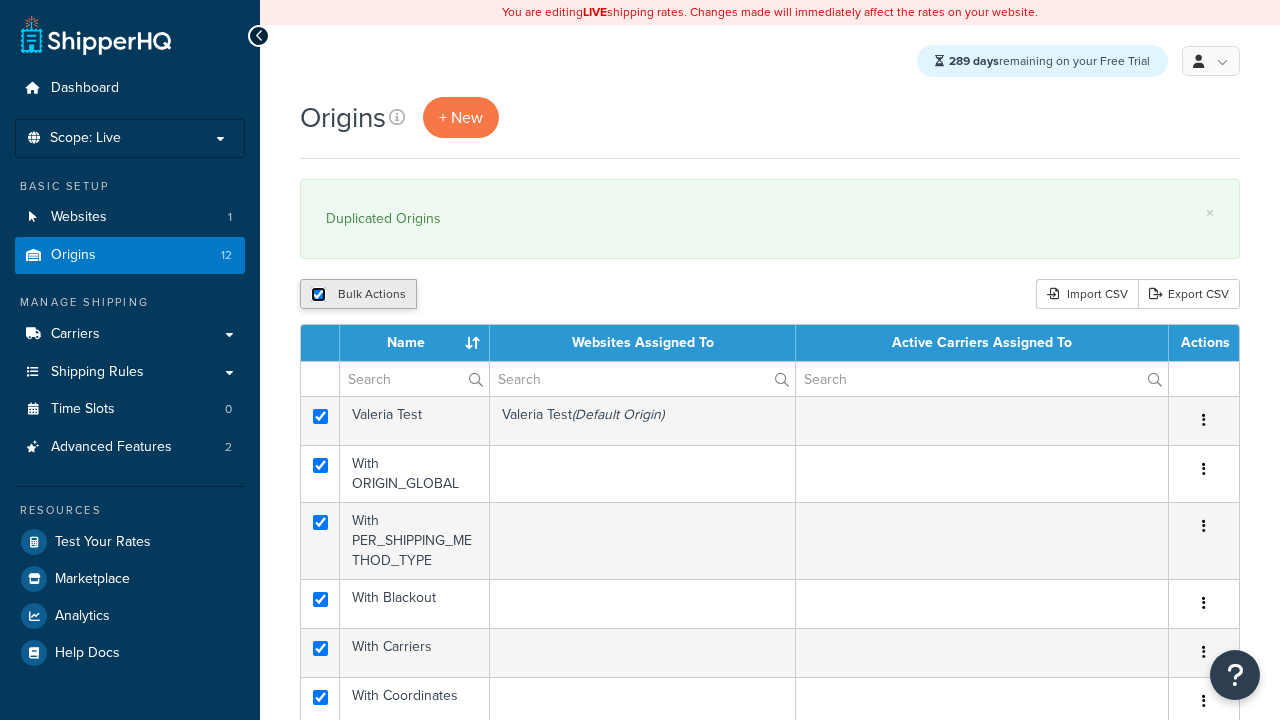 checkbox on "true" 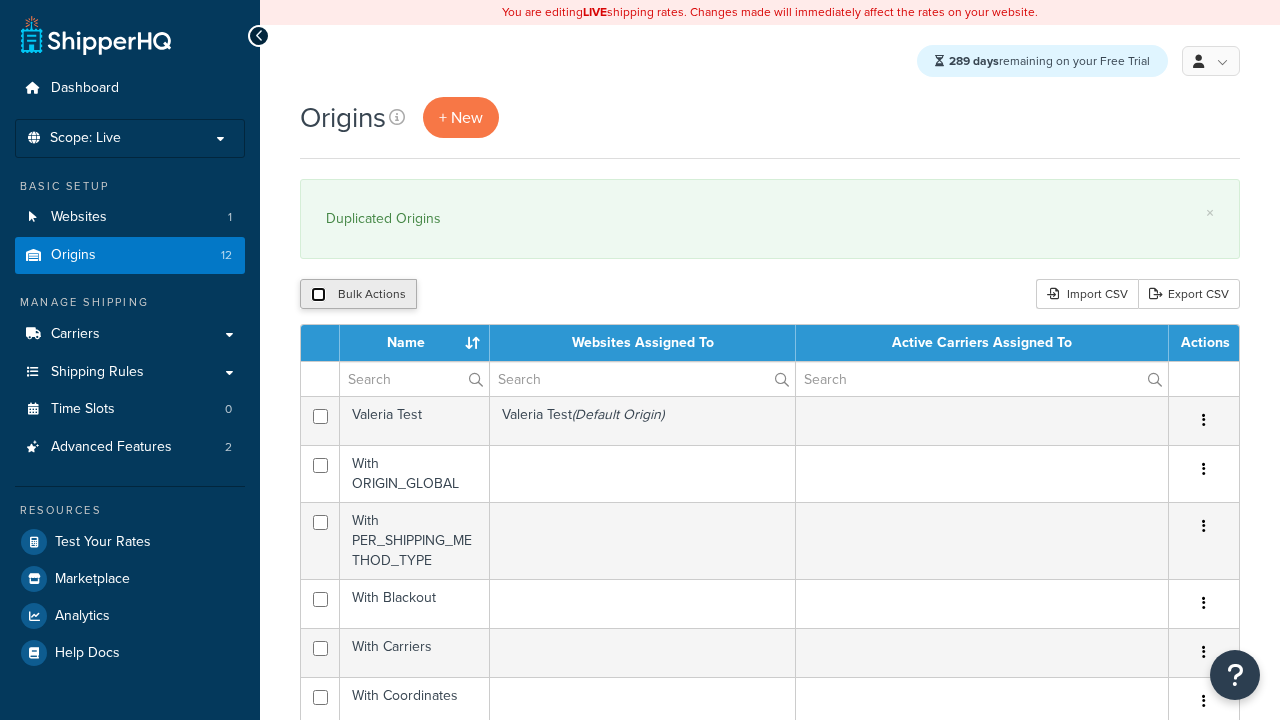checkbox on "false" 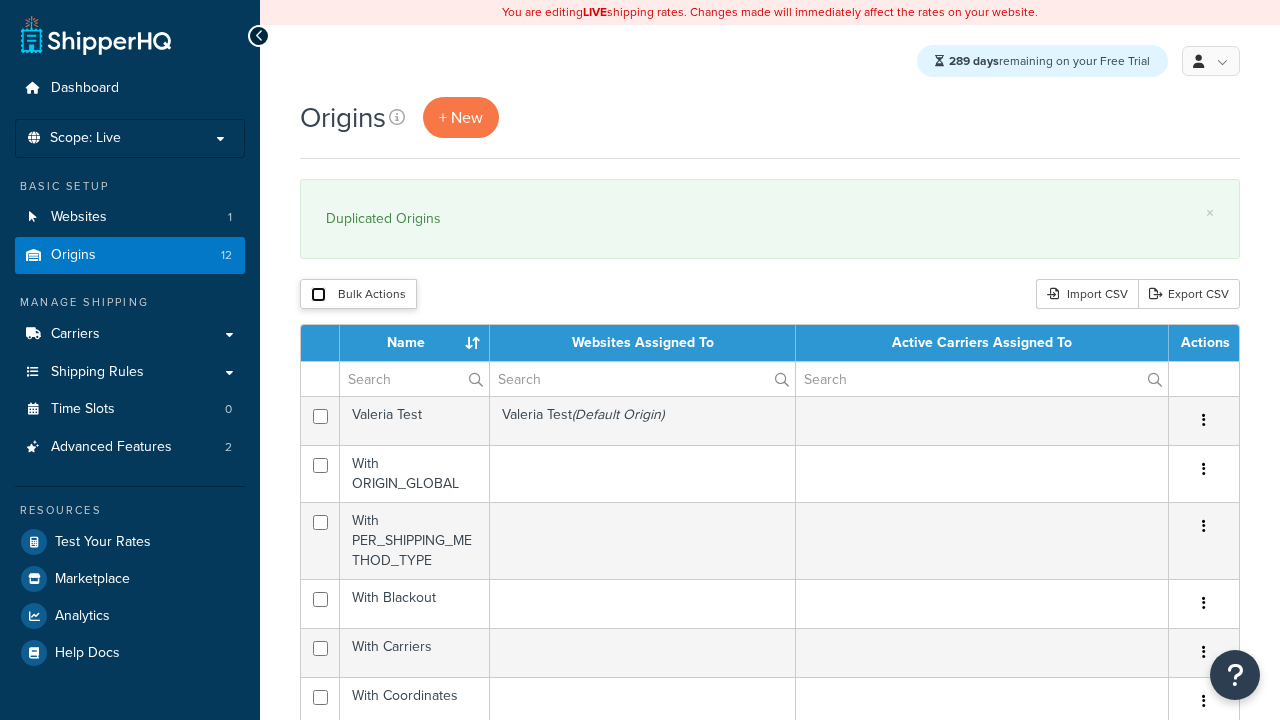 click at bounding box center [318, 294] 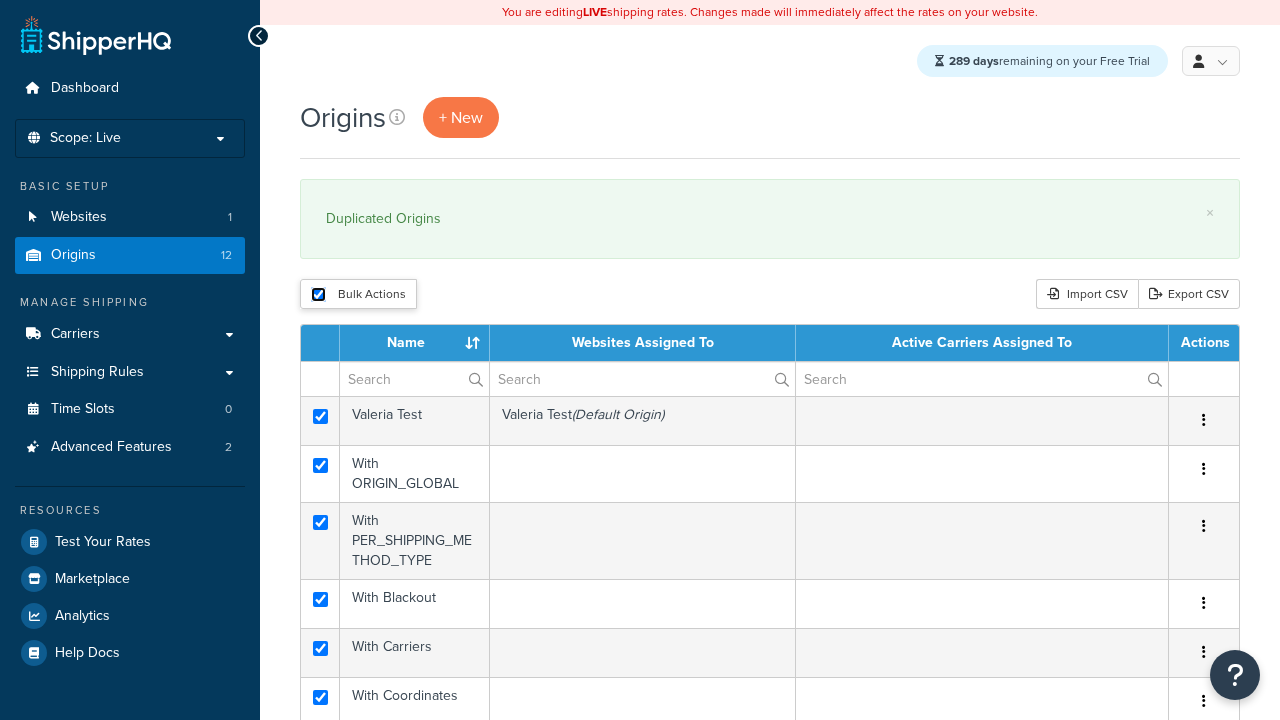 checkbox on "true" 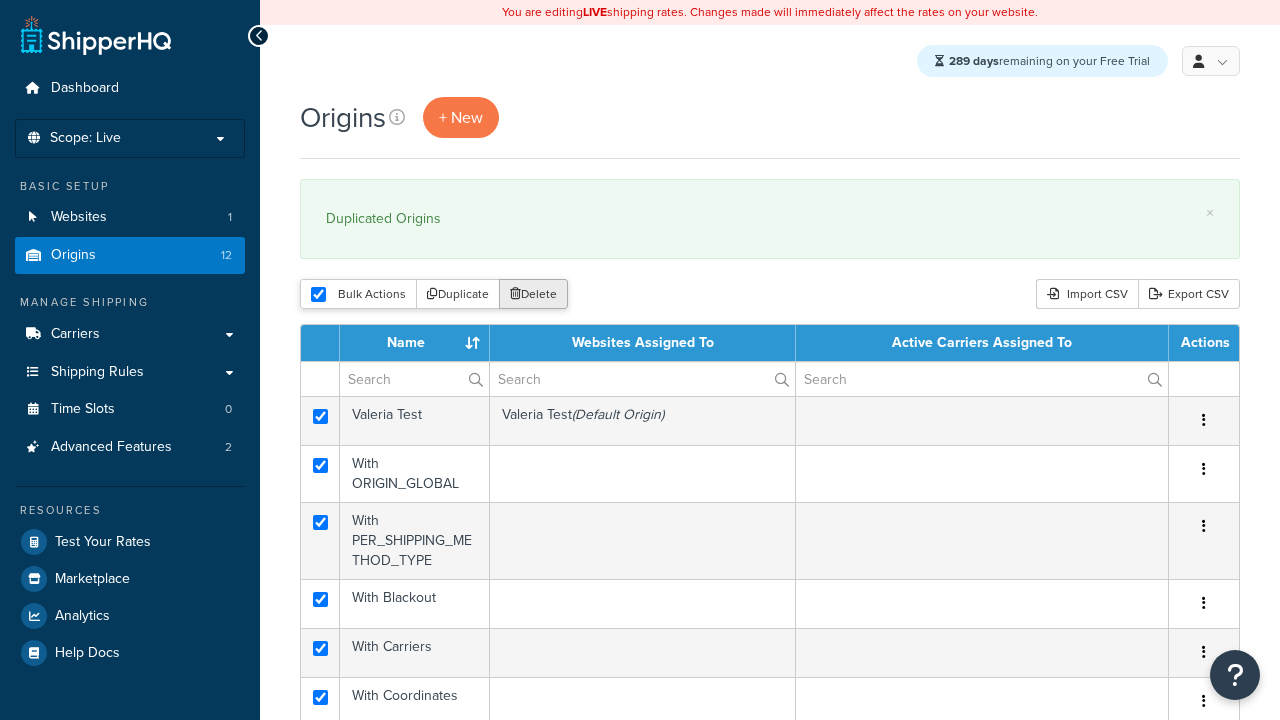 scroll, scrollTop: 0, scrollLeft: 0, axis: both 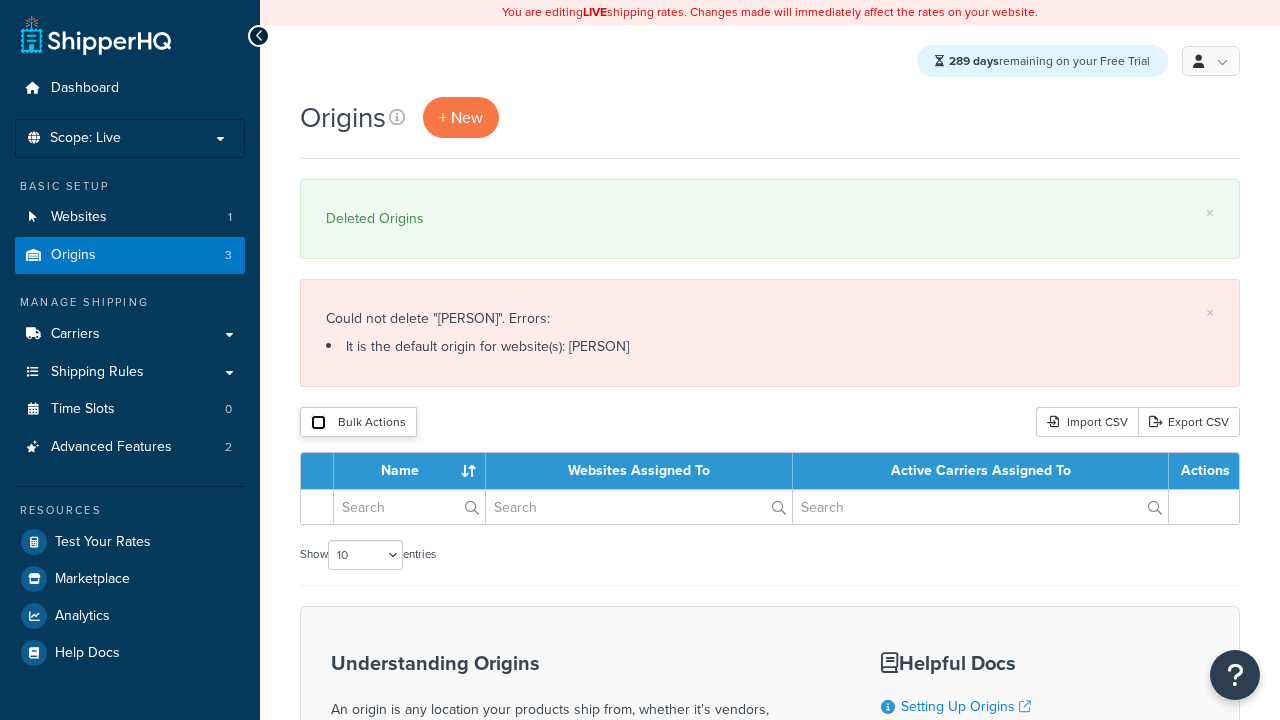 click at bounding box center (318, 422) 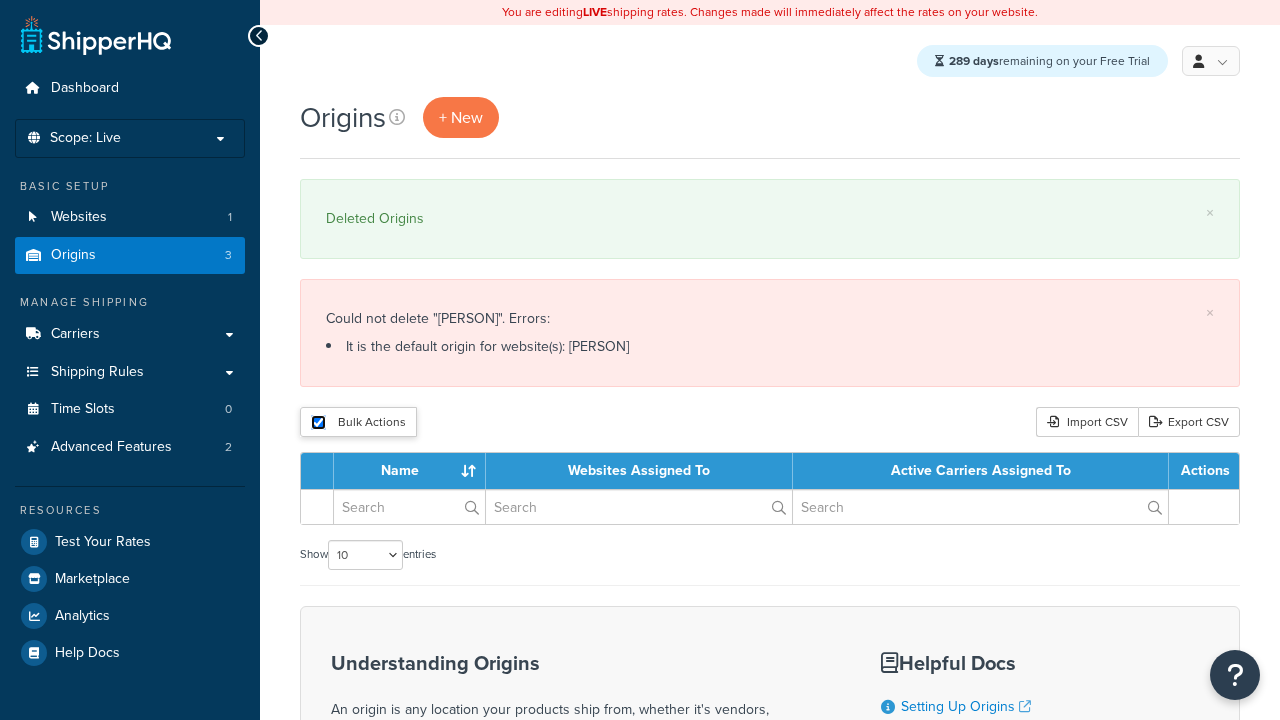 checkbox on "true" 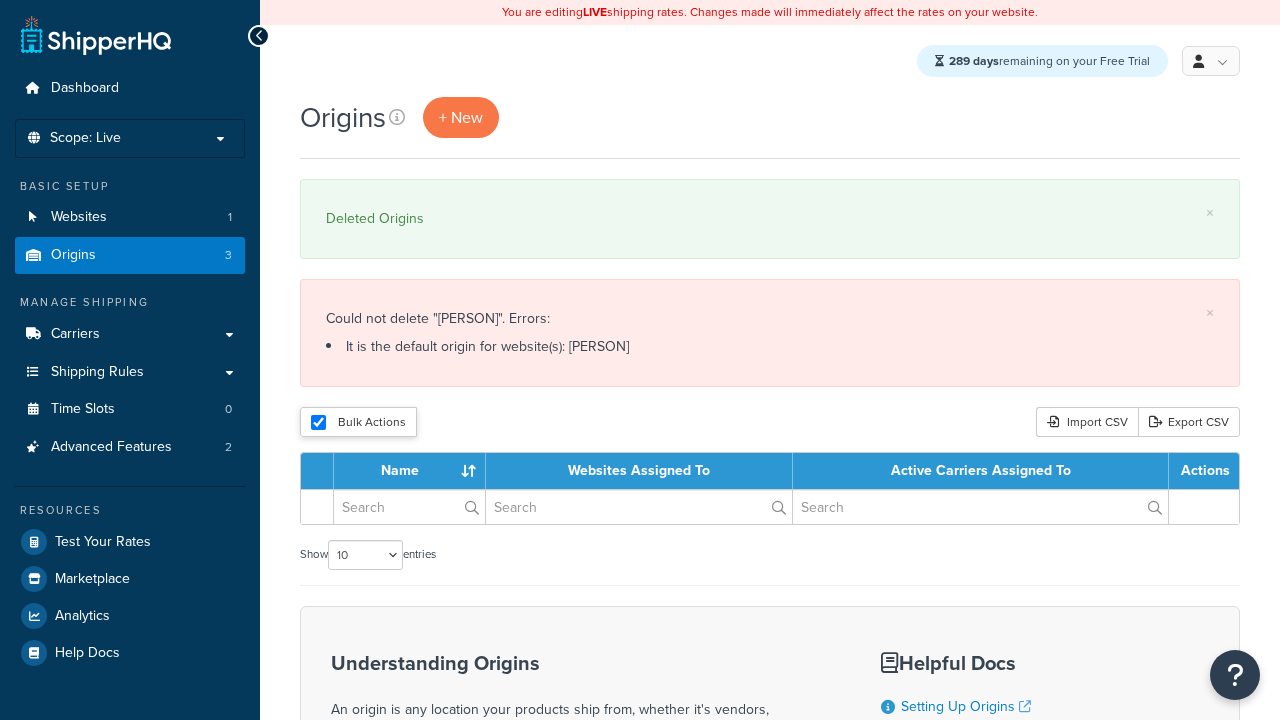 click on "Delete" at bounding box center [0, 0] 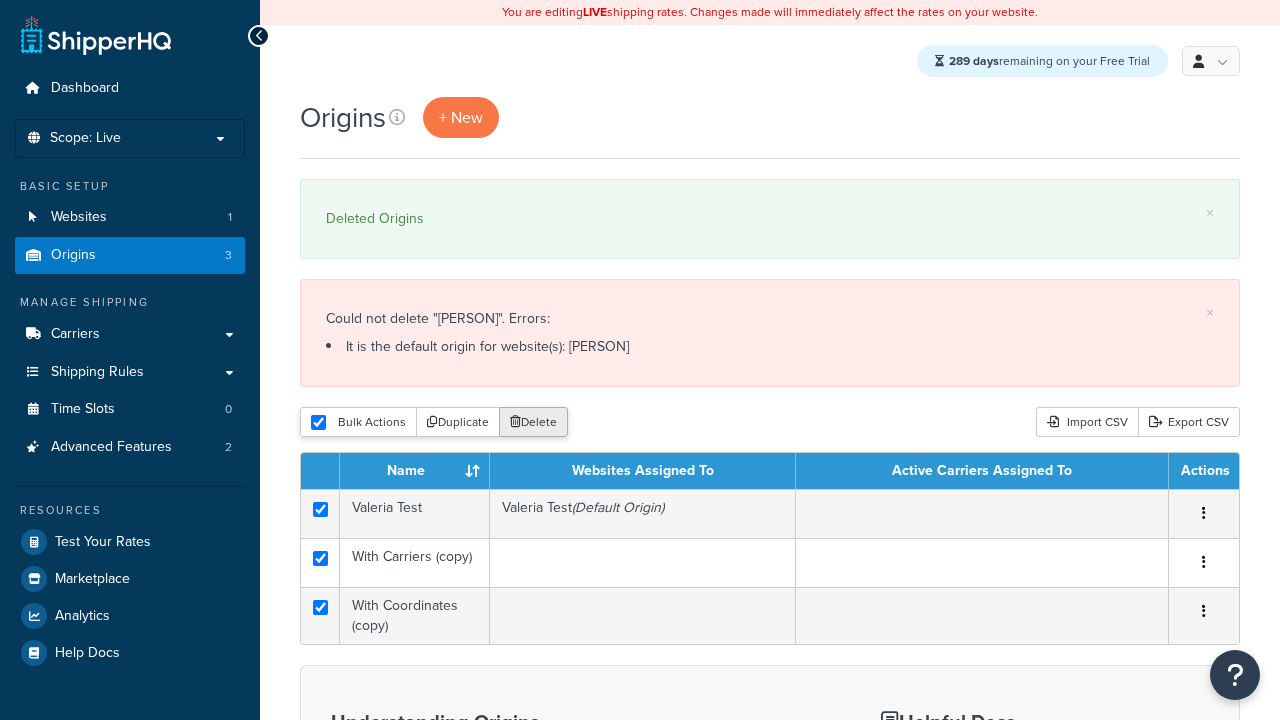 scroll, scrollTop: 0, scrollLeft: 0, axis: both 